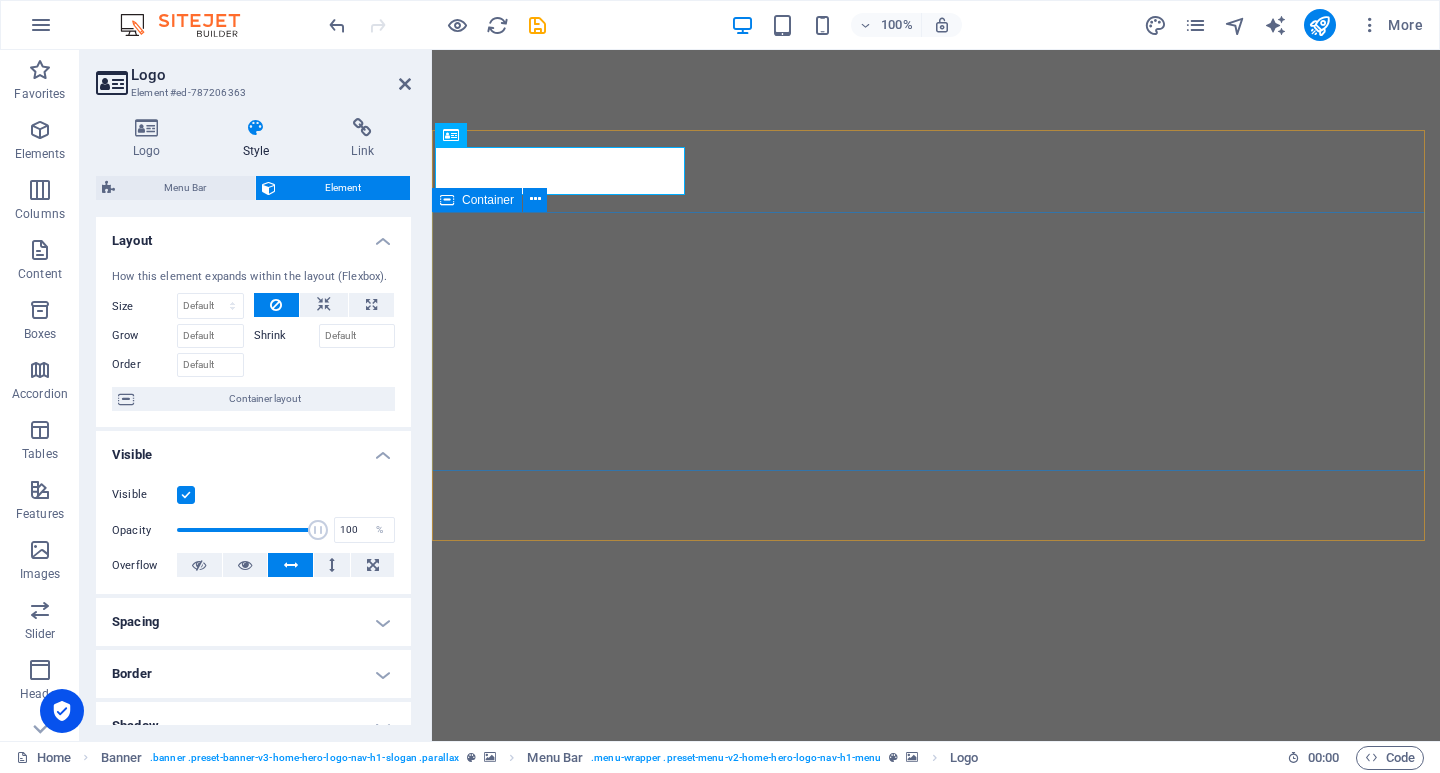 select on "px" 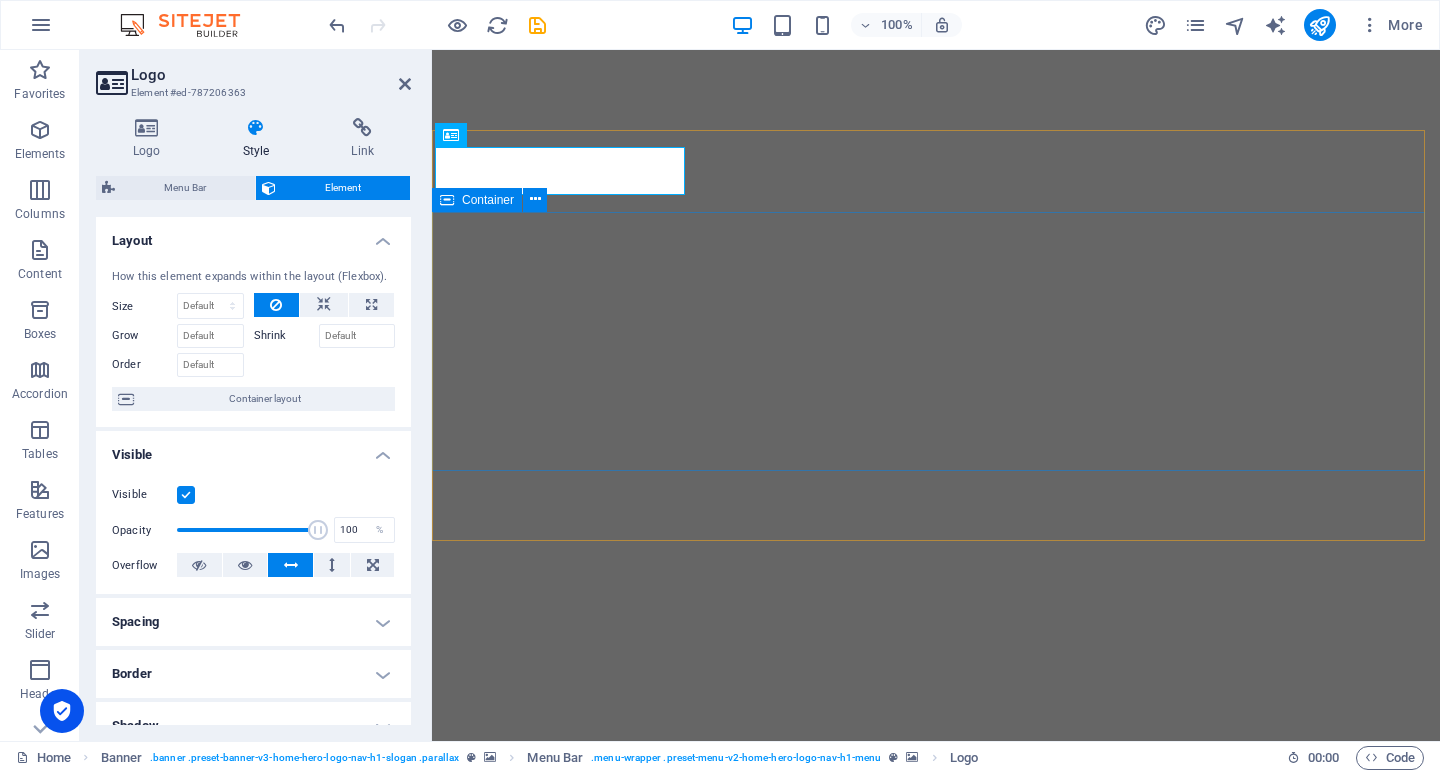 scroll, scrollTop: 0, scrollLeft: 0, axis: both 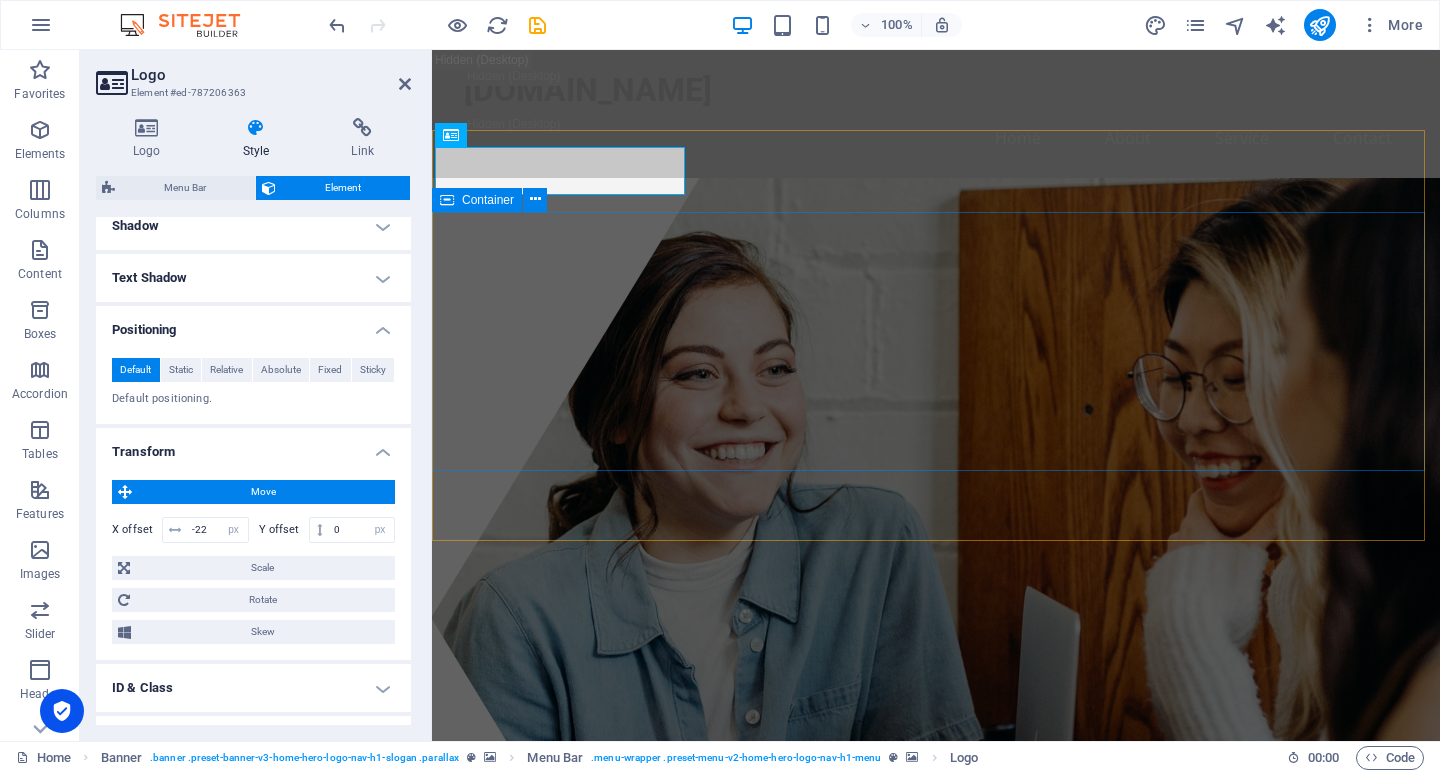 click on "Unlock Your Business Potential with Data Analytics Transforming Insights into Actionable Strategies" at bounding box center (936, 1140) 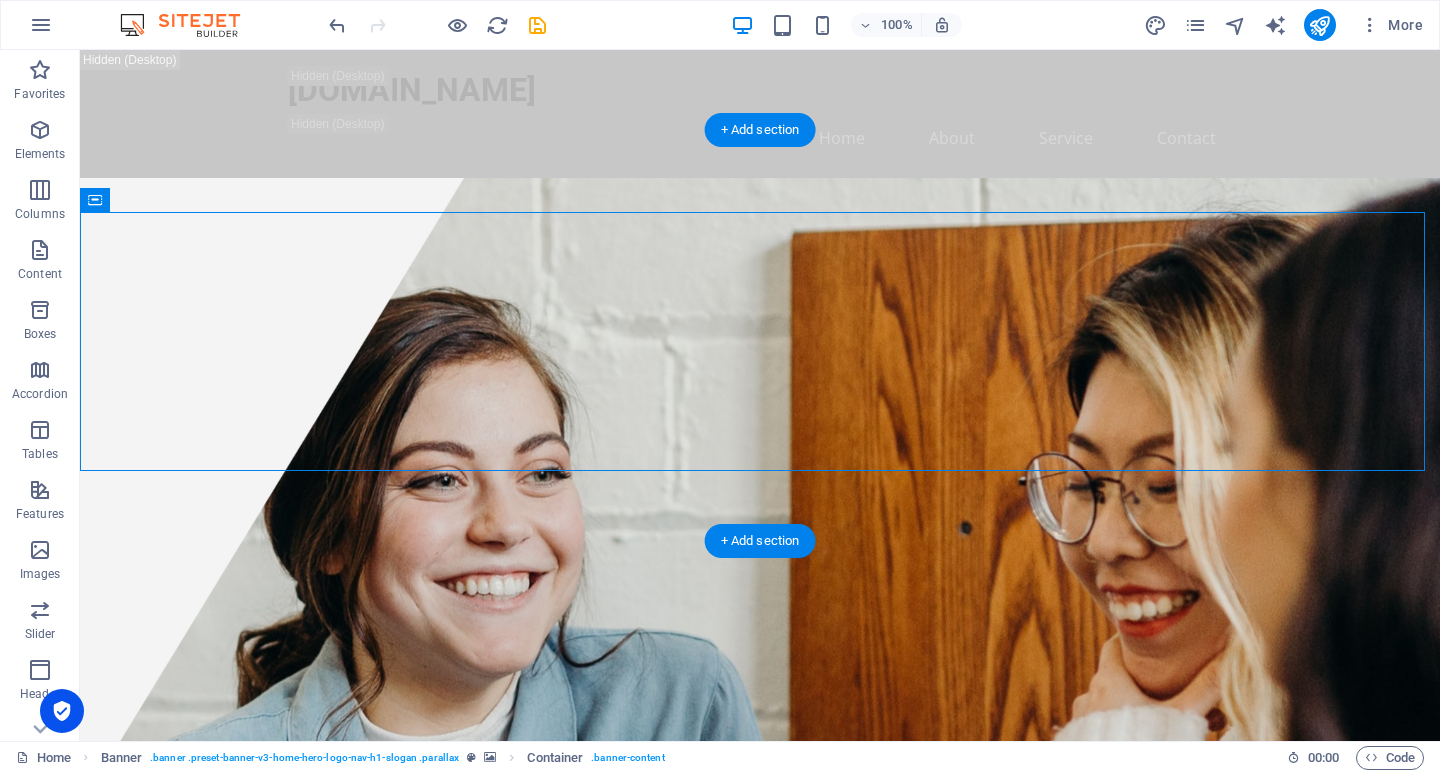 click at bounding box center (760, 840) 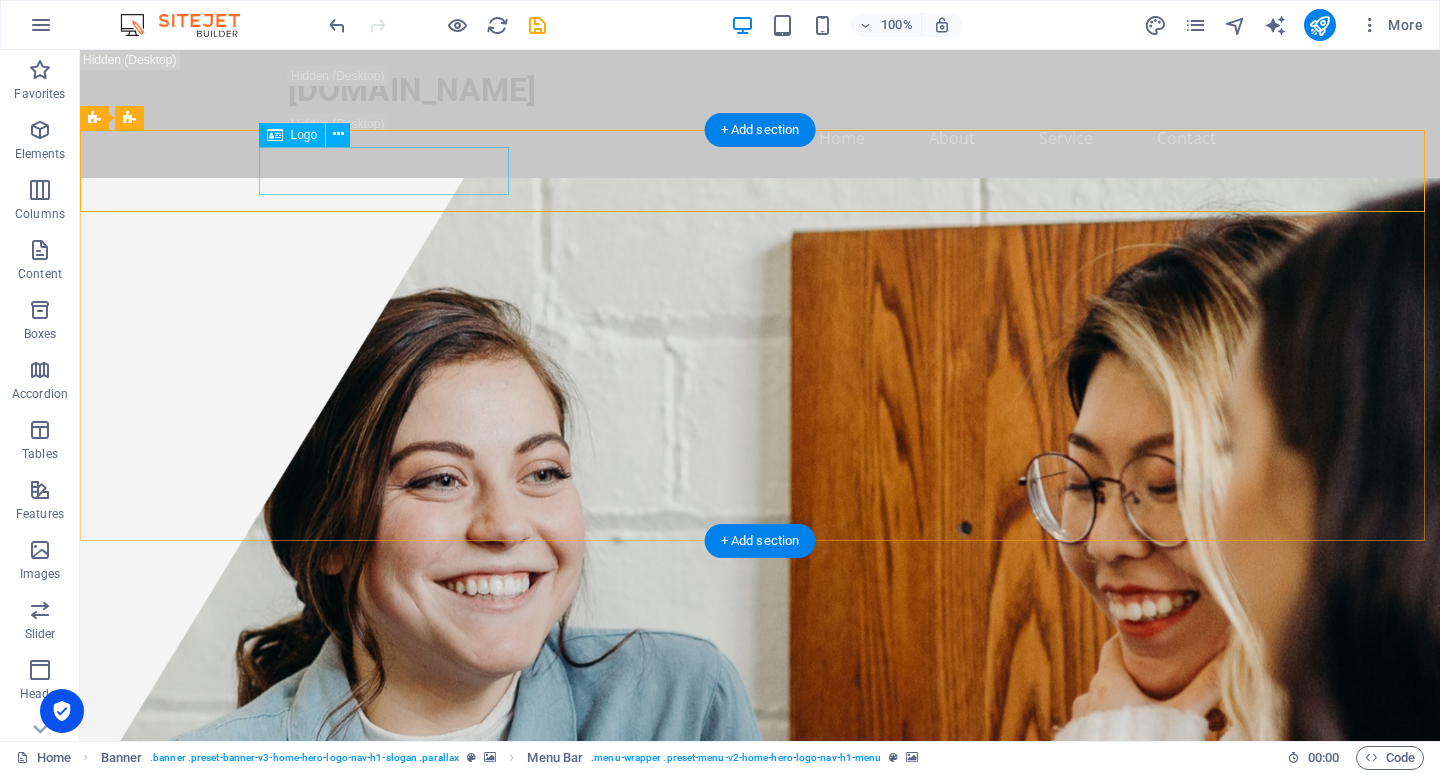 click on "Dravion Analytics" at bounding box center [738, 921] 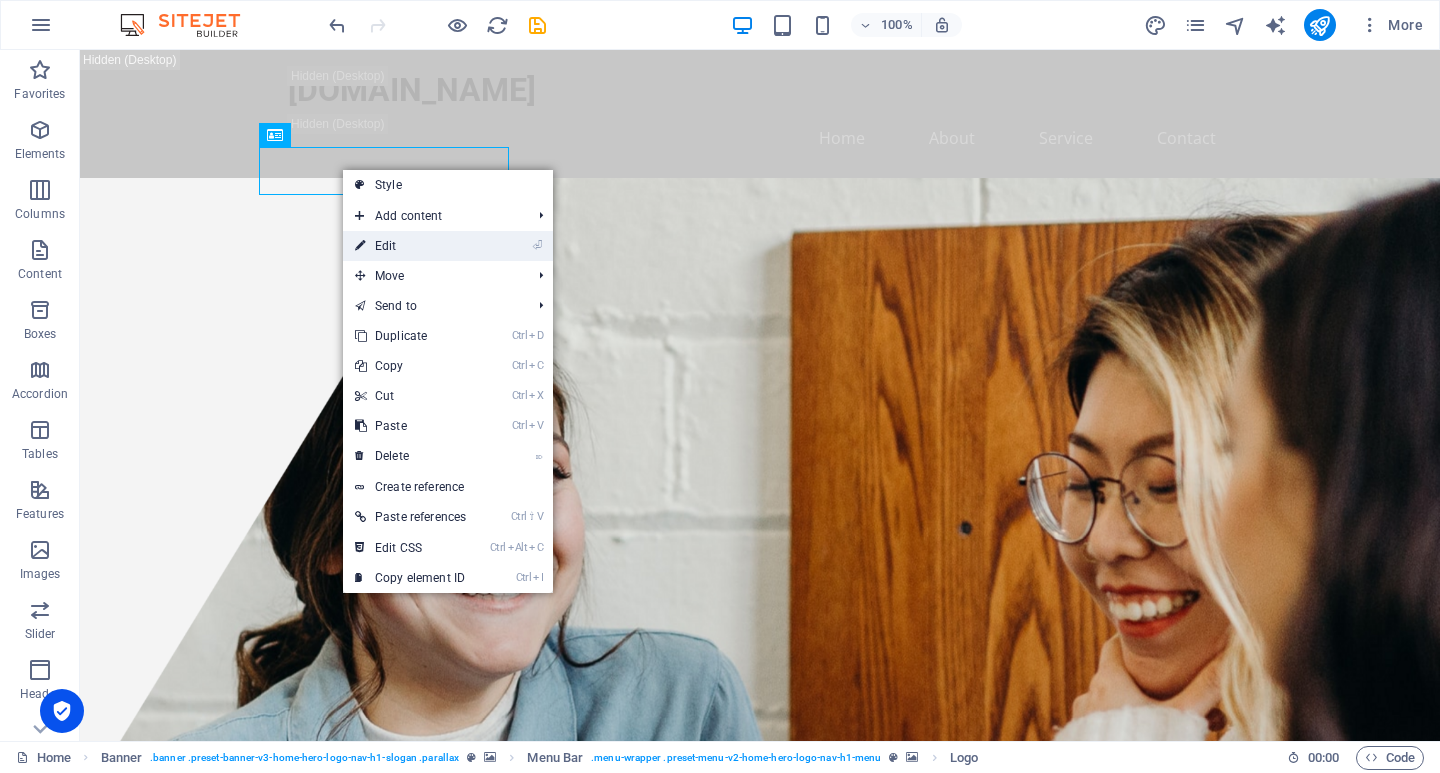 click on "⏎  Edit" at bounding box center (410, 246) 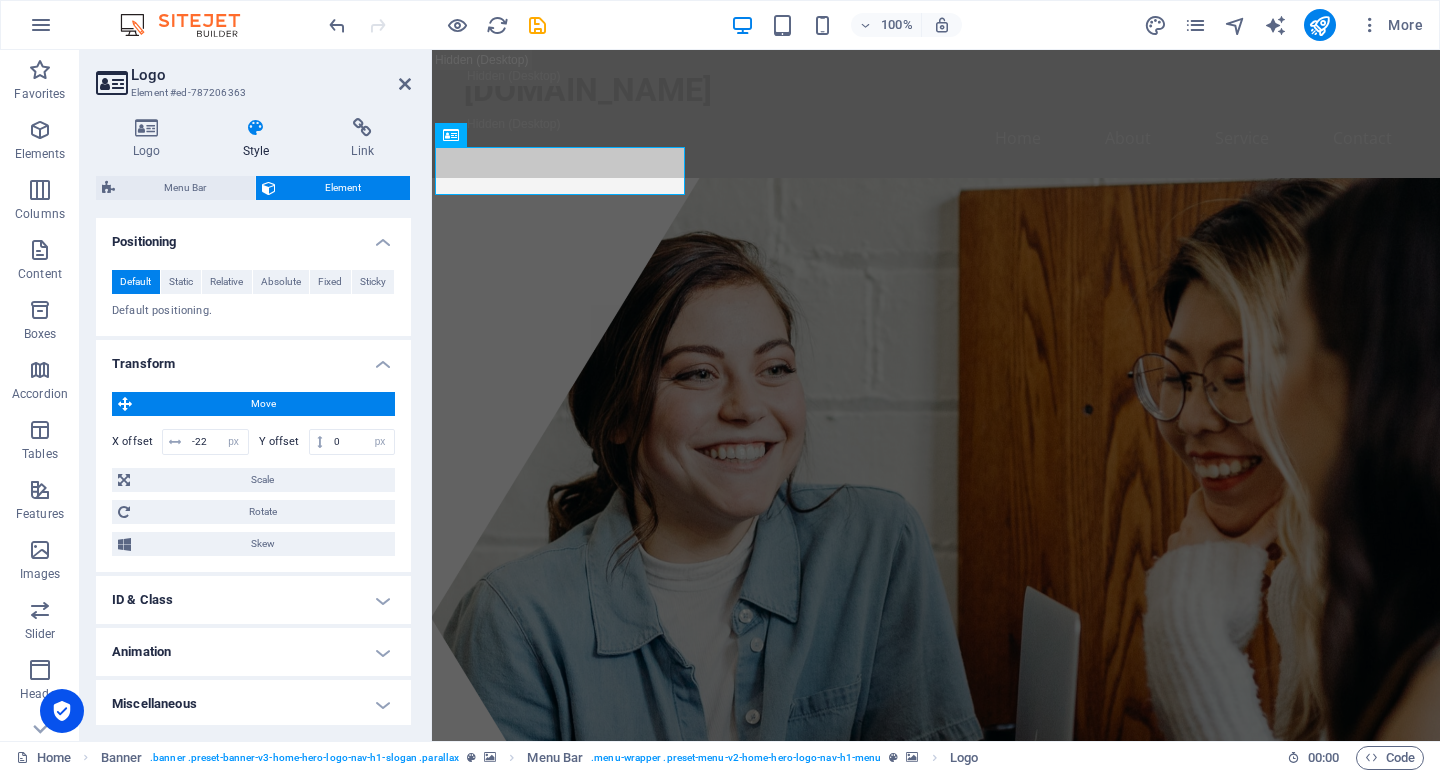 scroll, scrollTop: 591, scrollLeft: 0, axis: vertical 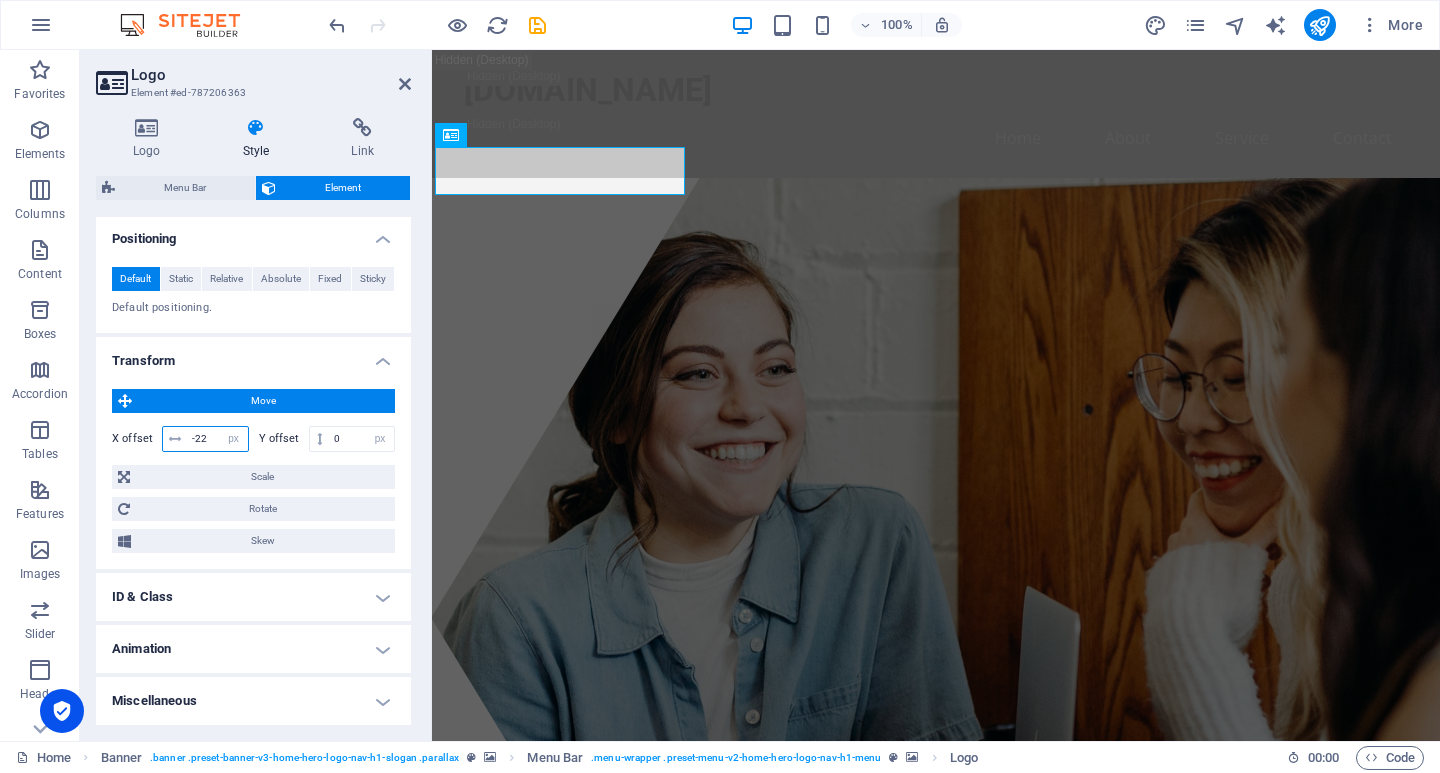 click on "-22" at bounding box center (217, 439) 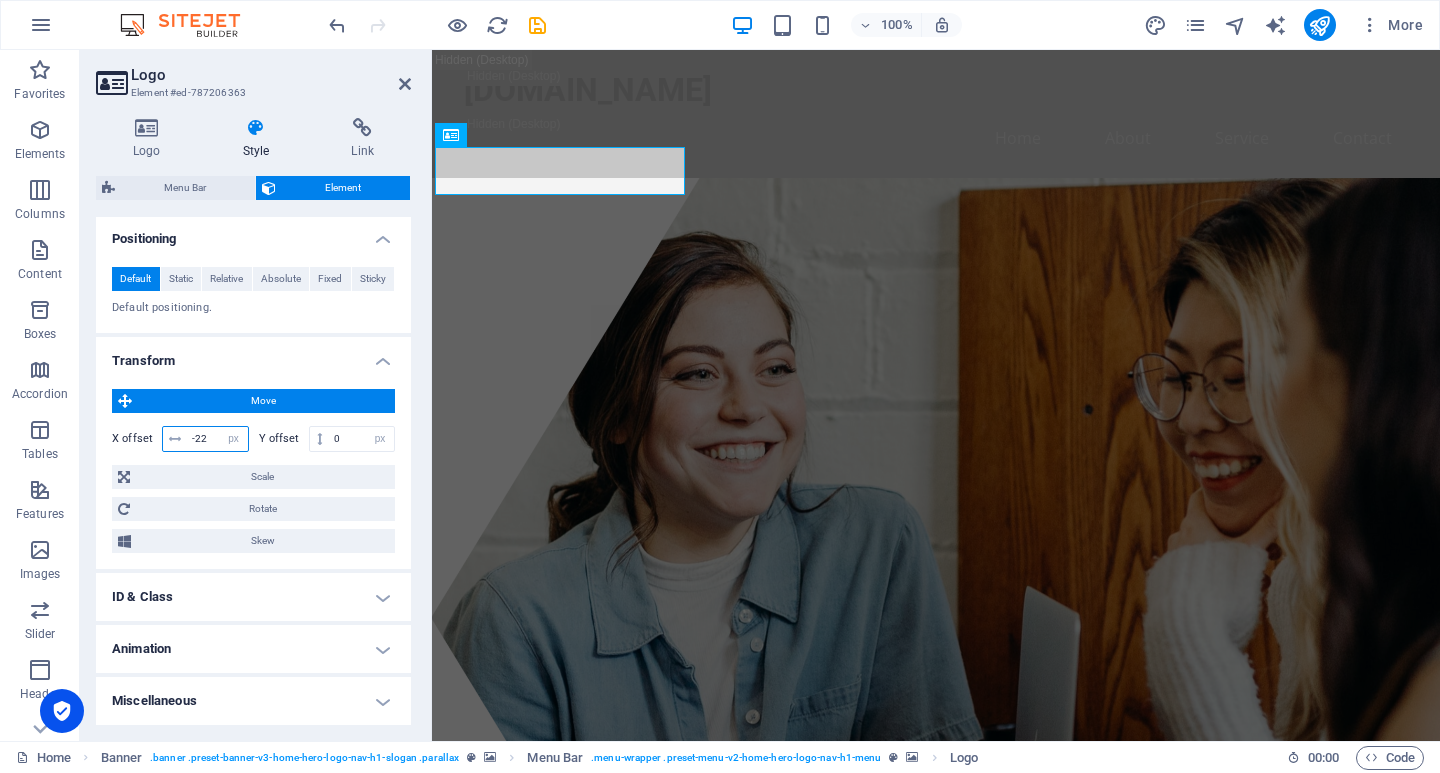type on "-2" 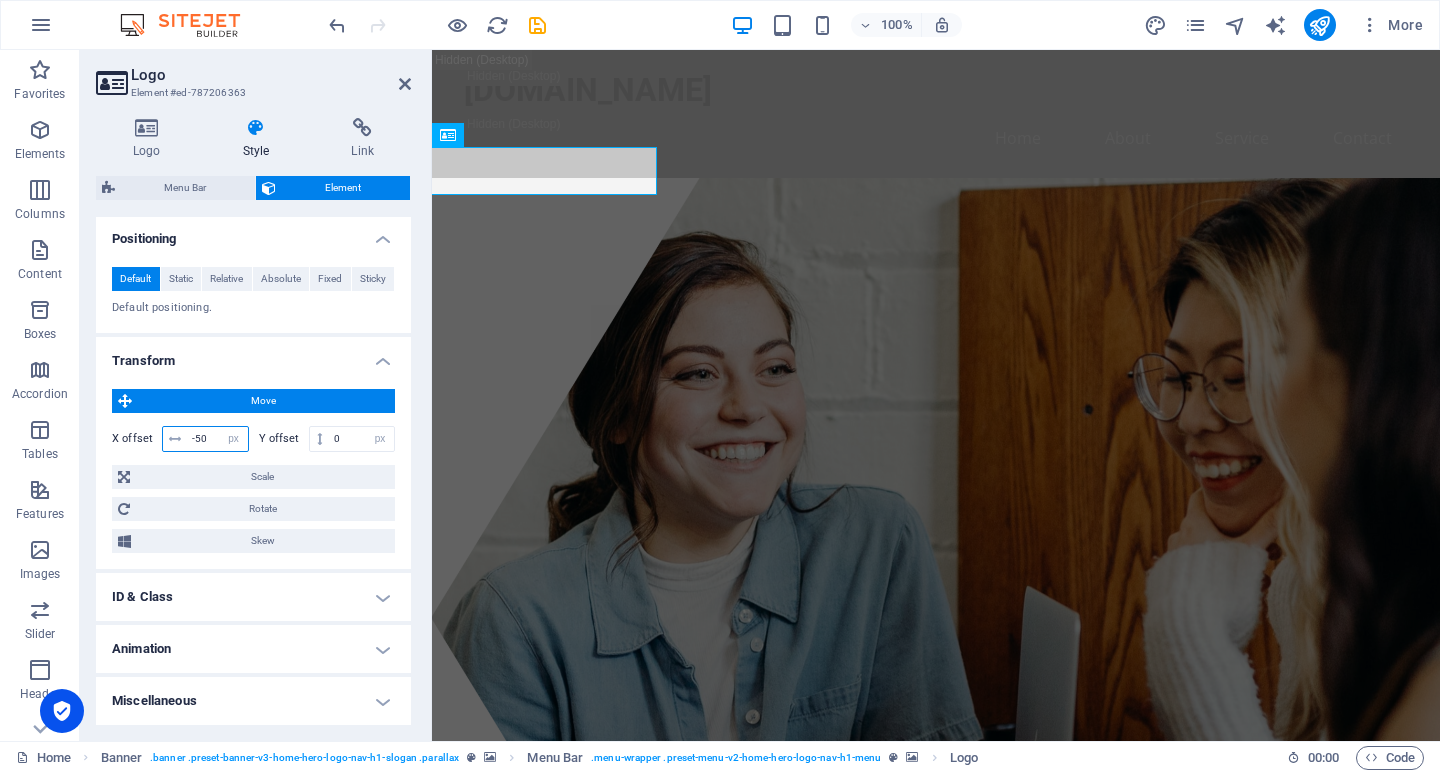 type on "-5" 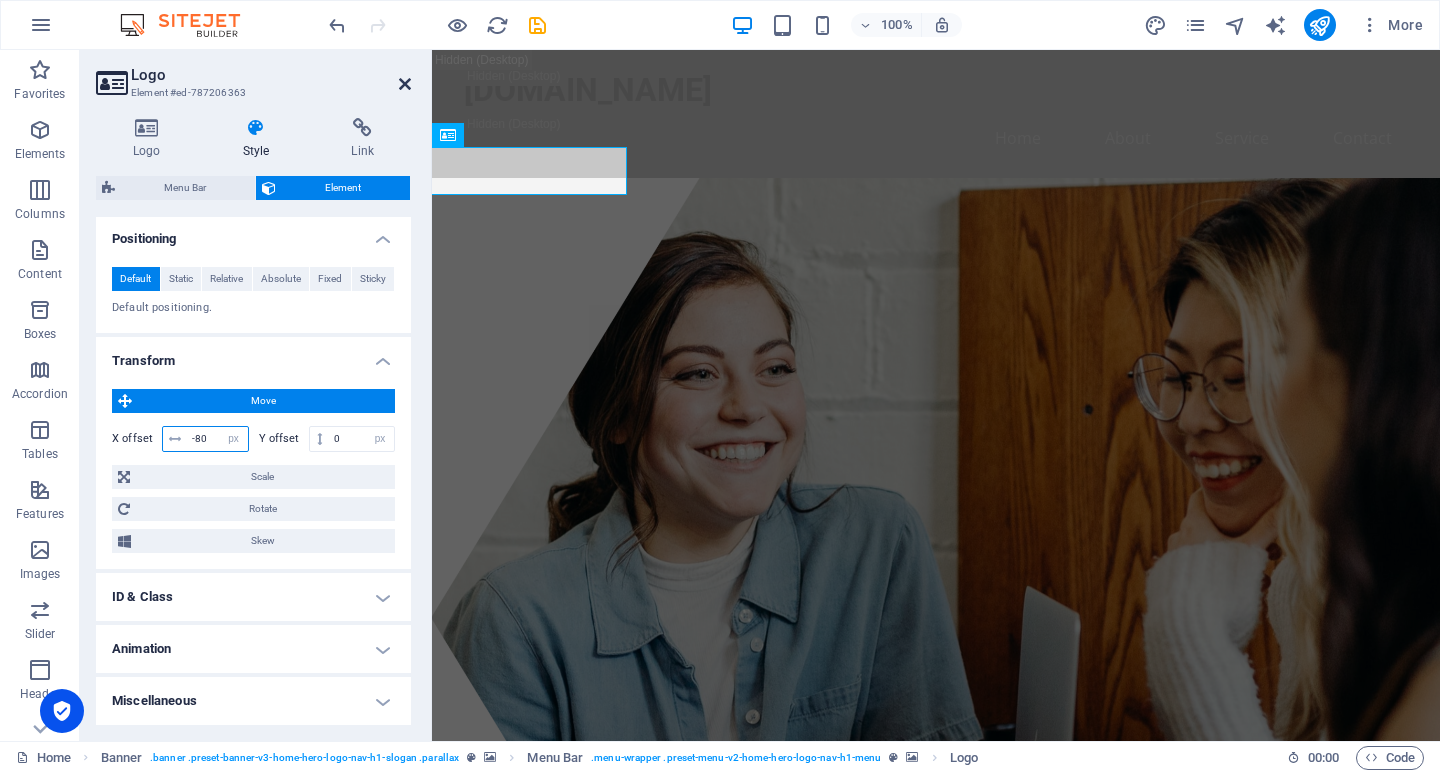 type on "-80" 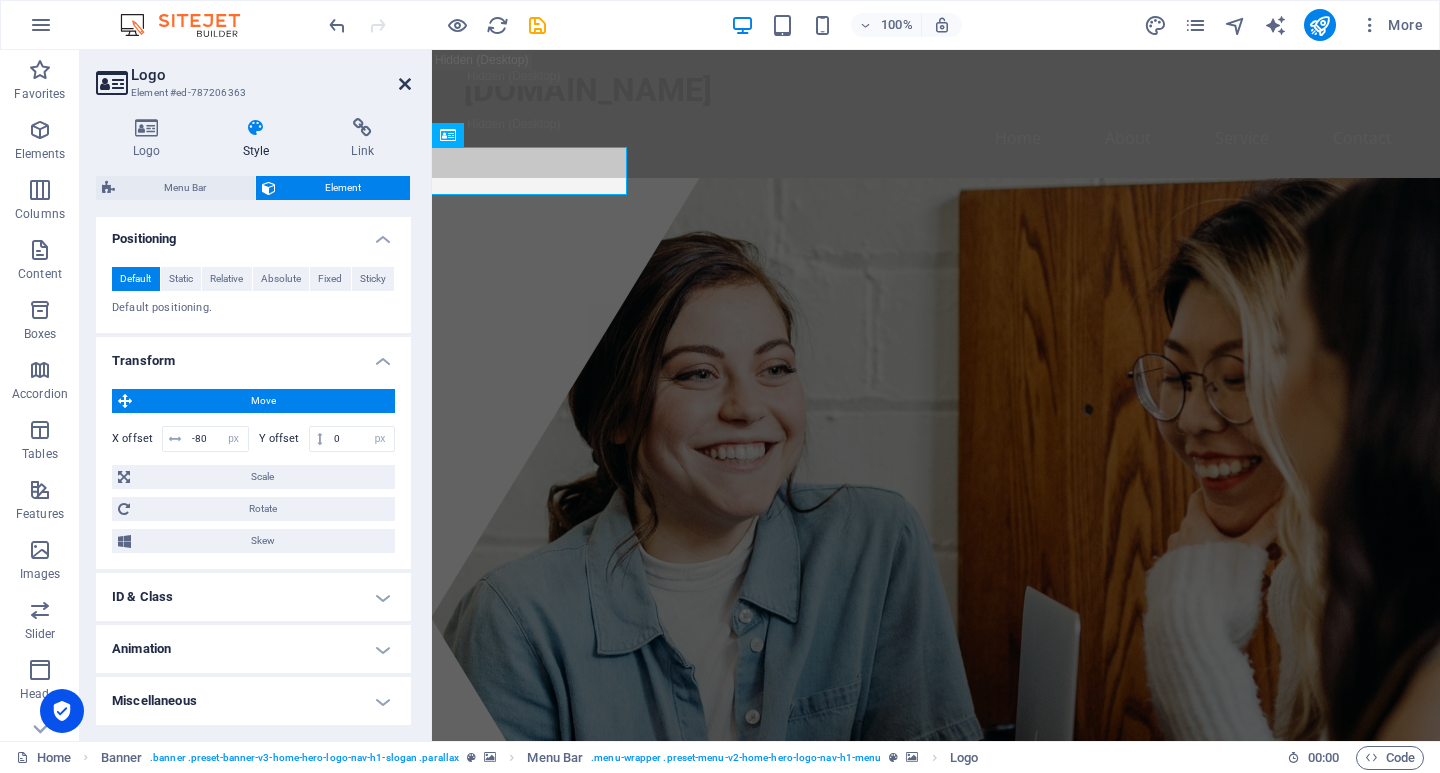 click at bounding box center [405, 84] 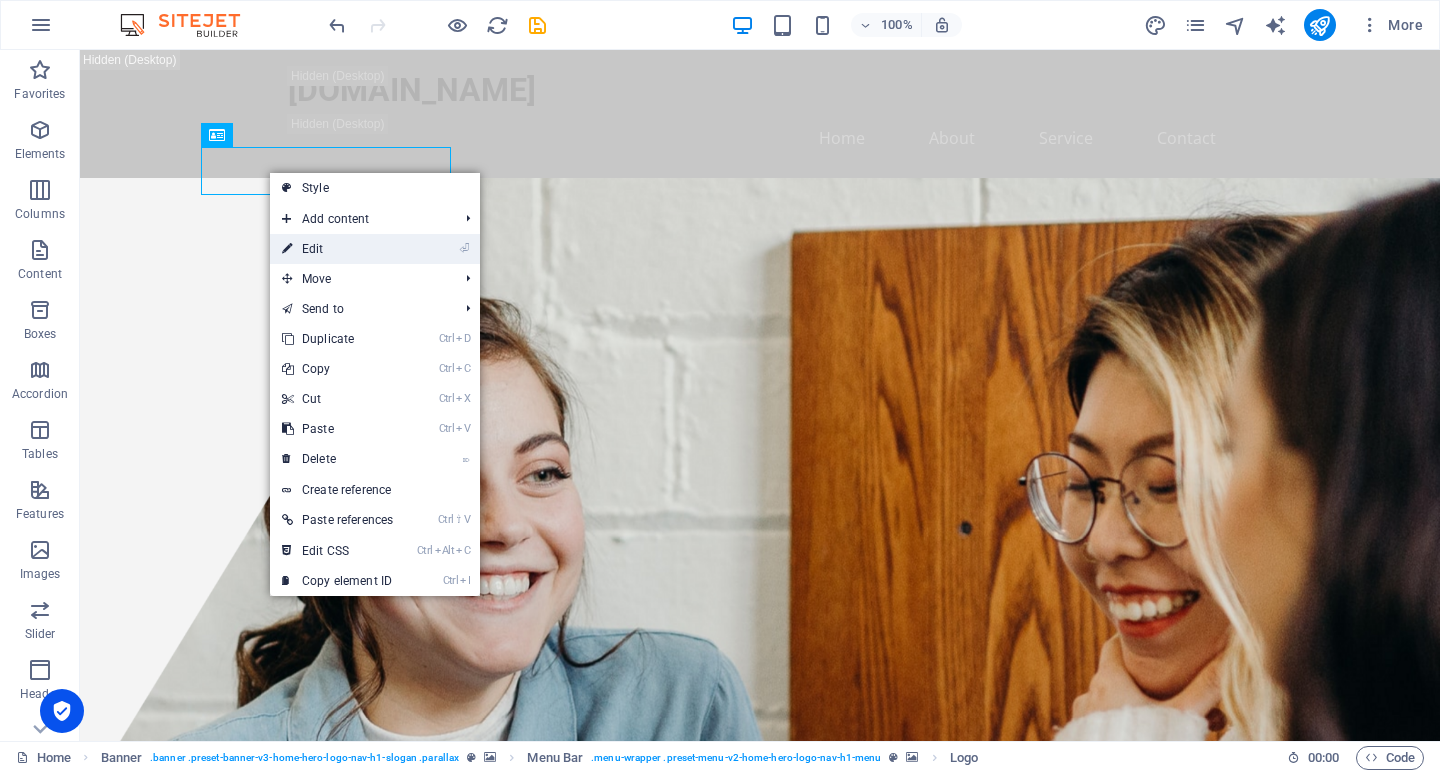 click on "⏎  Edit" at bounding box center (337, 249) 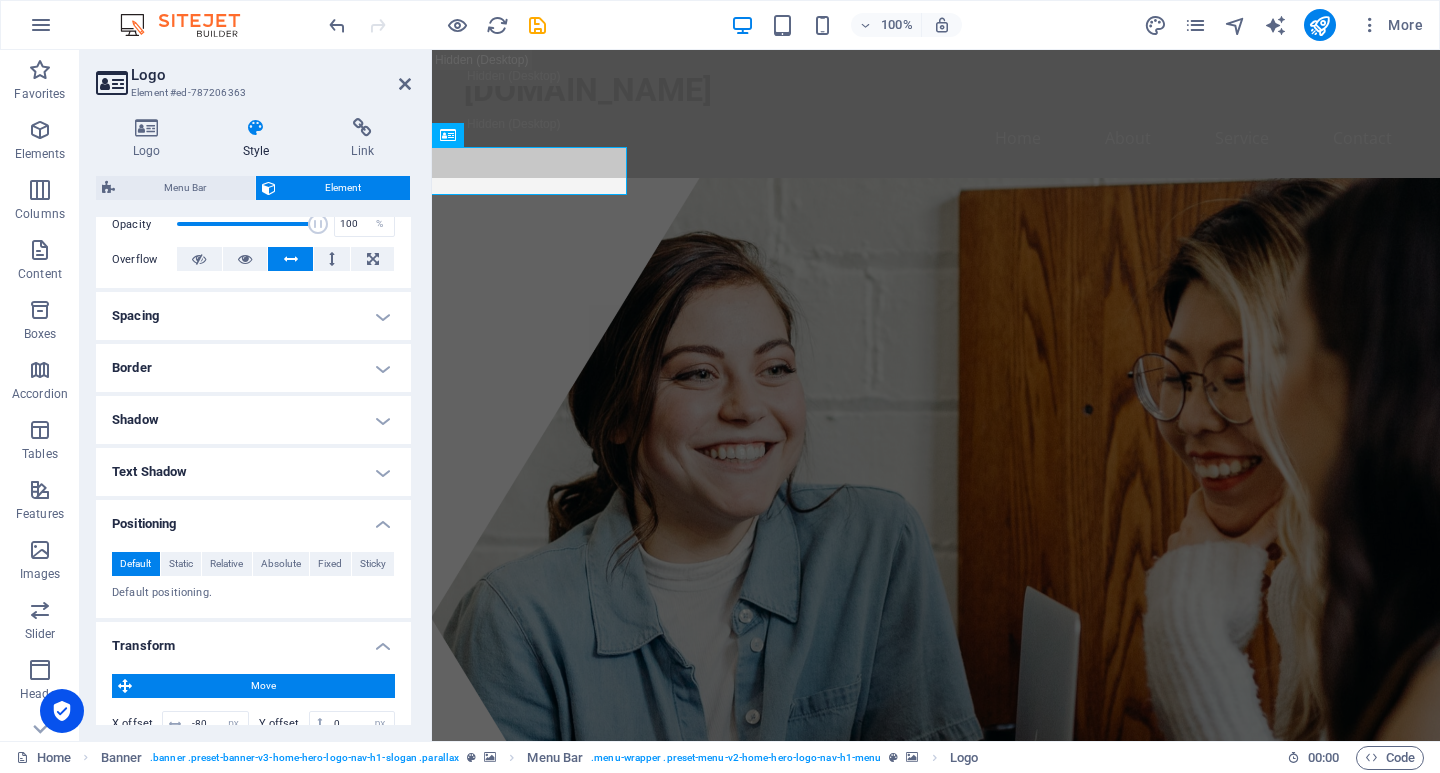 scroll, scrollTop: 500, scrollLeft: 0, axis: vertical 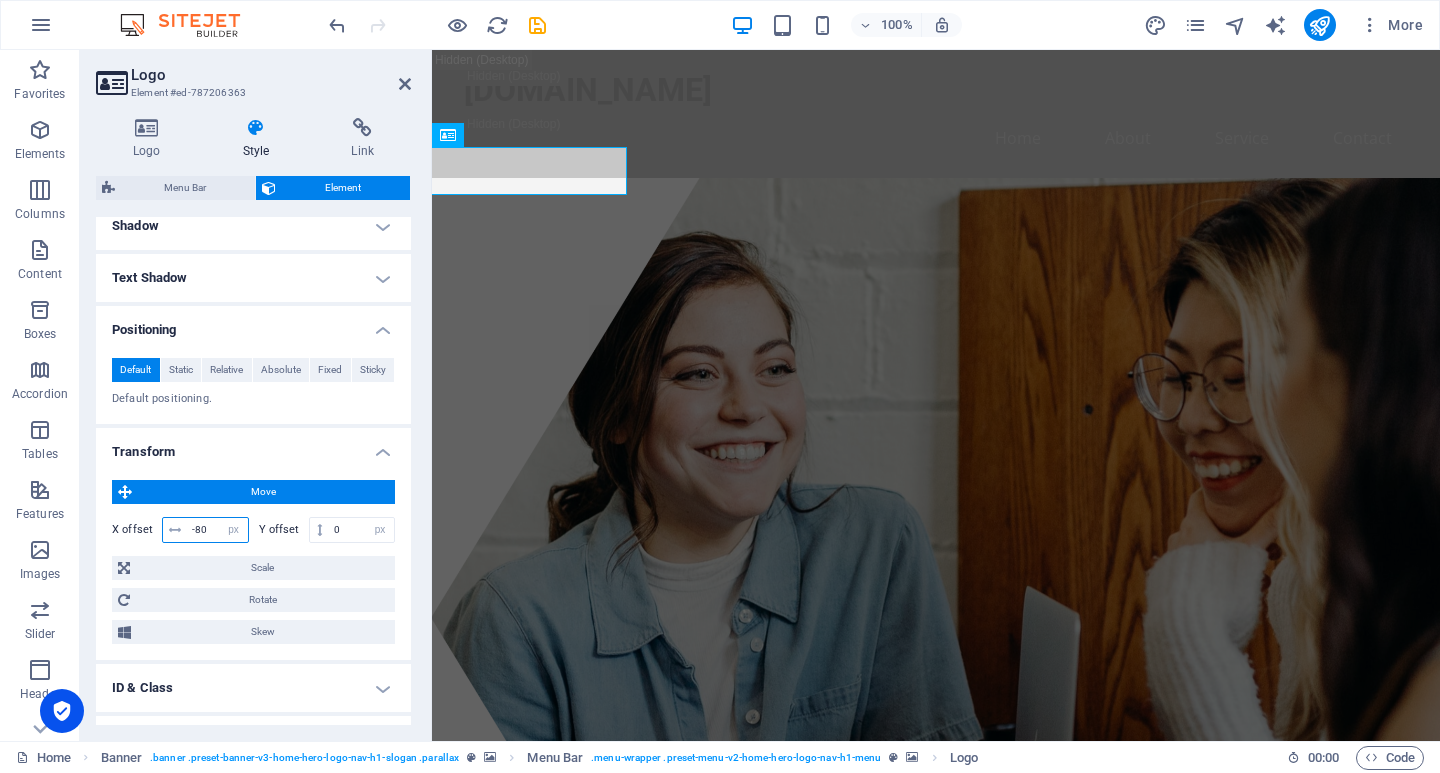 click on "-80" at bounding box center (217, 530) 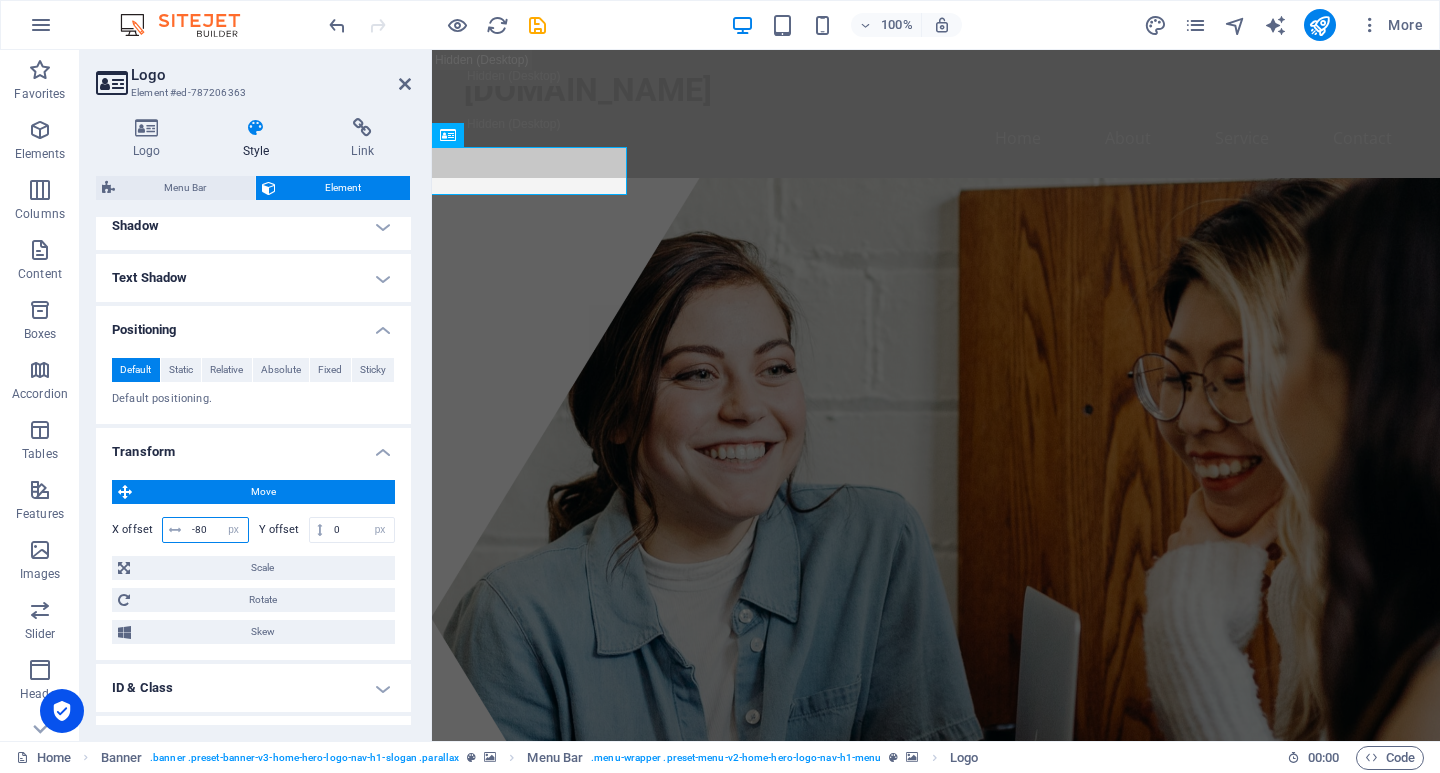 type on "-8" 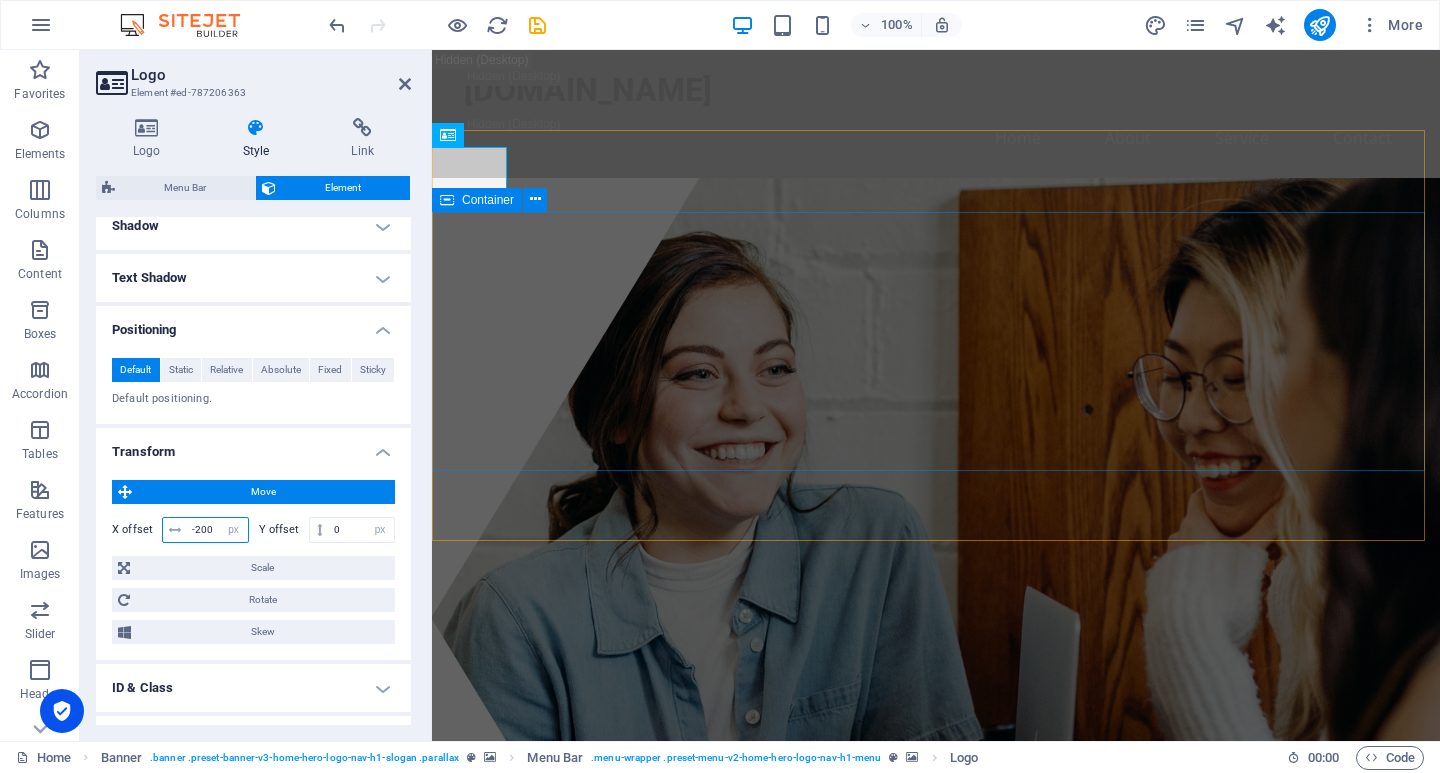 type on "-200" 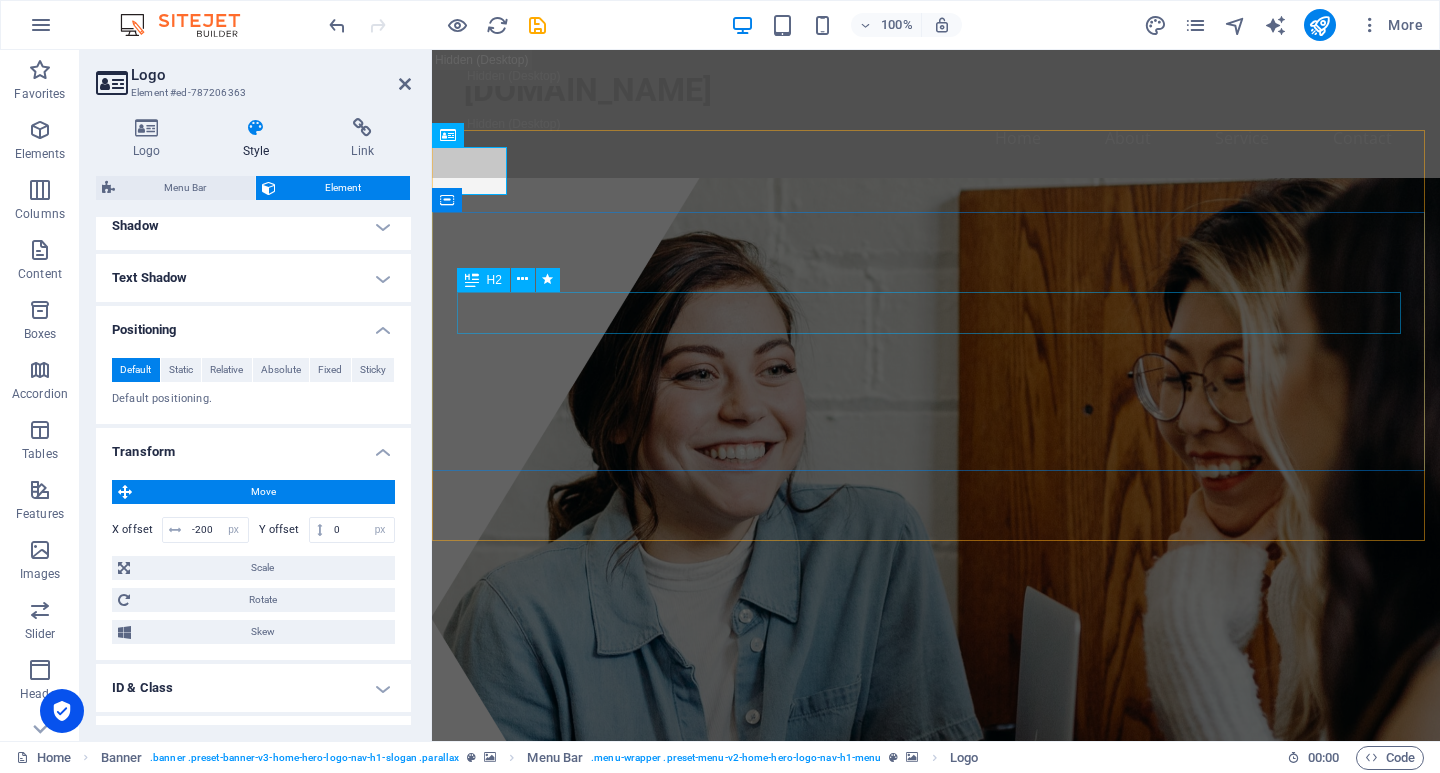 click on "Unlock Your Business Potential with Data Analytics" at bounding box center [936, 1112] 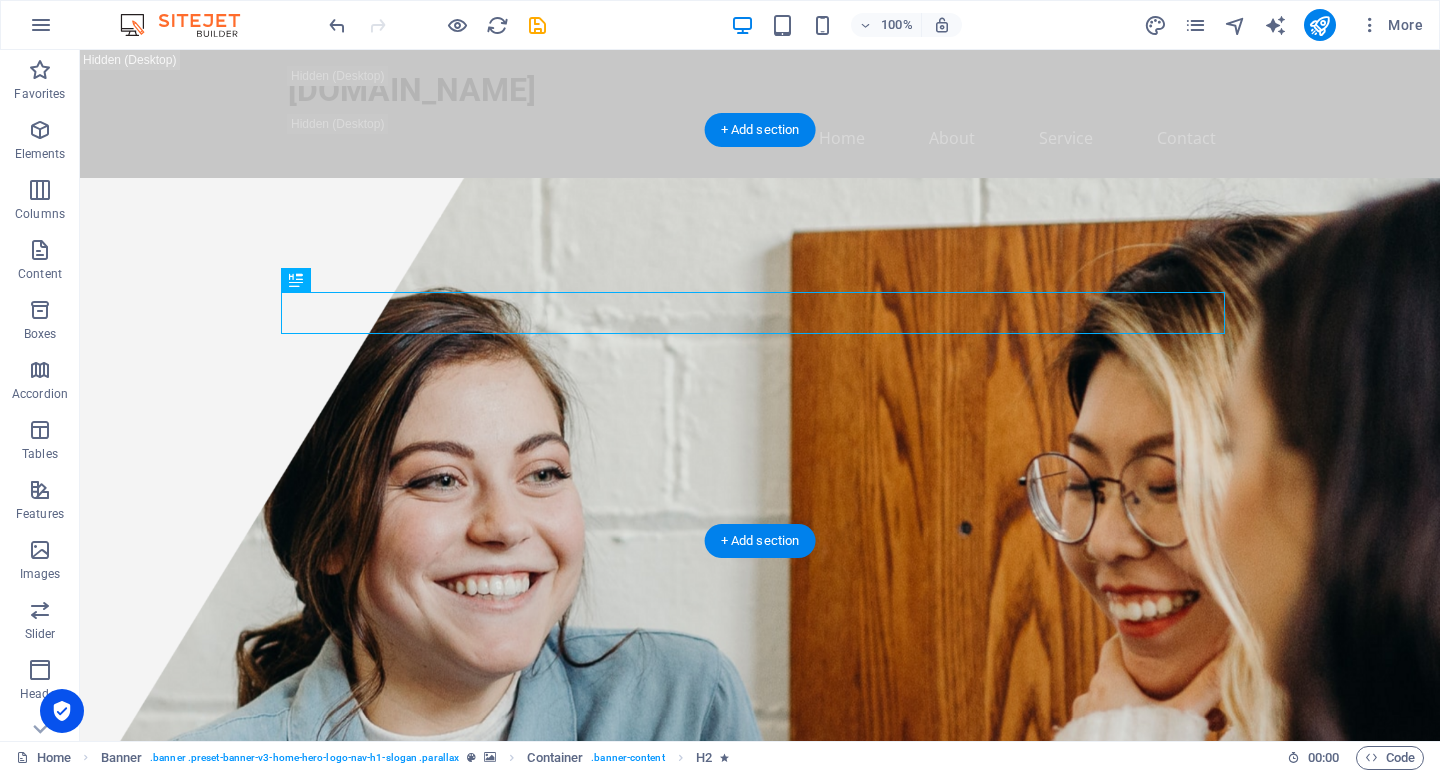 click at bounding box center [760, 840] 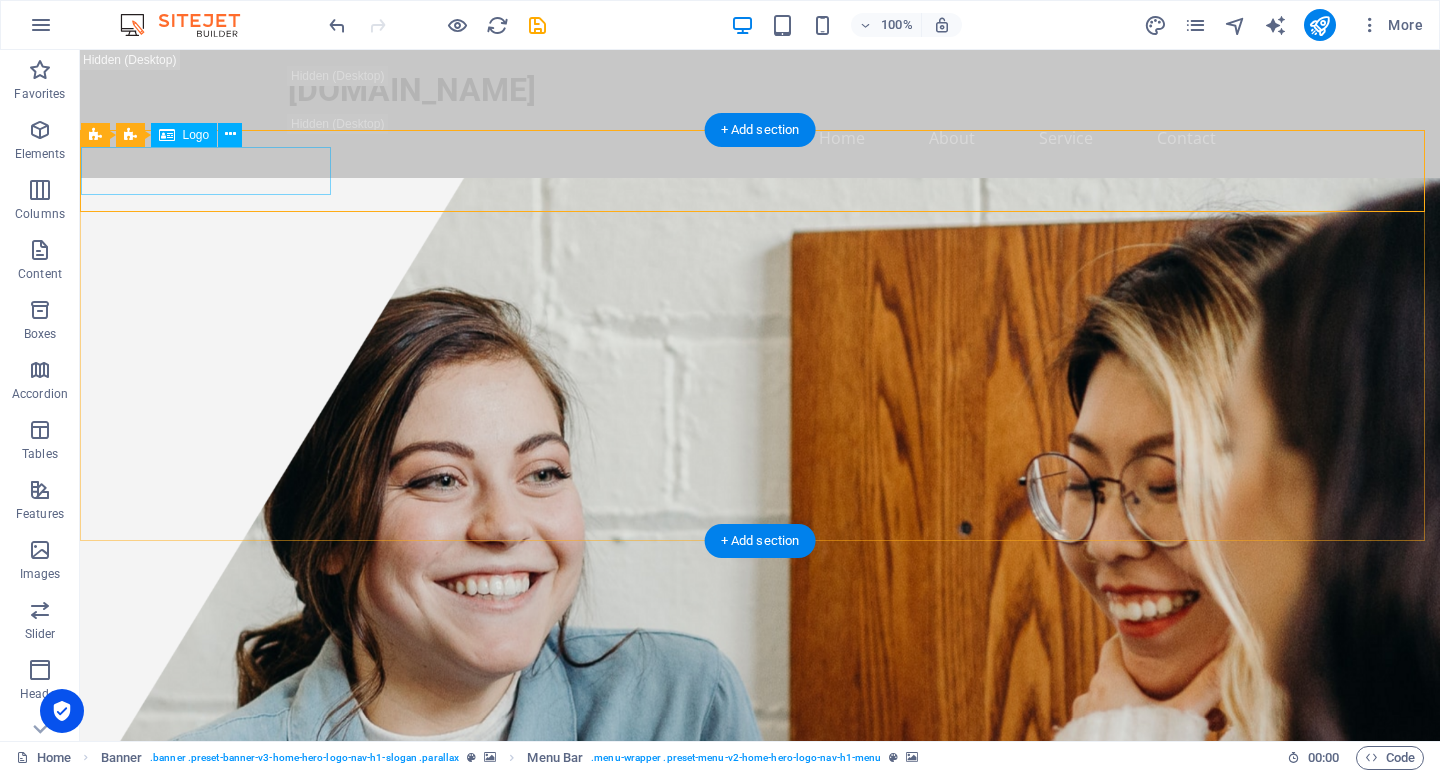 click on "Dravion Analytics" at bounding box center [560, 921] 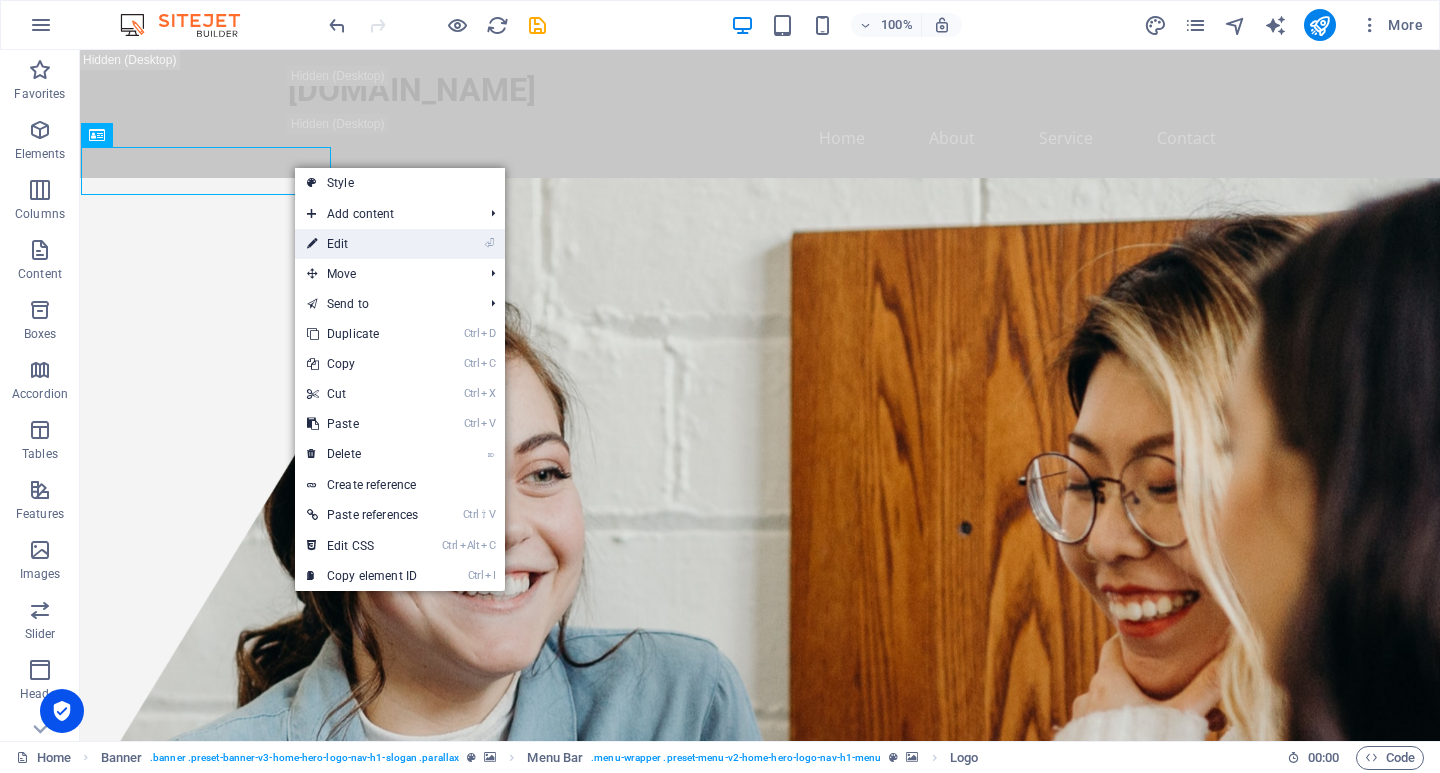 click on "⏎  Edit" at bounding box center [362, 244] 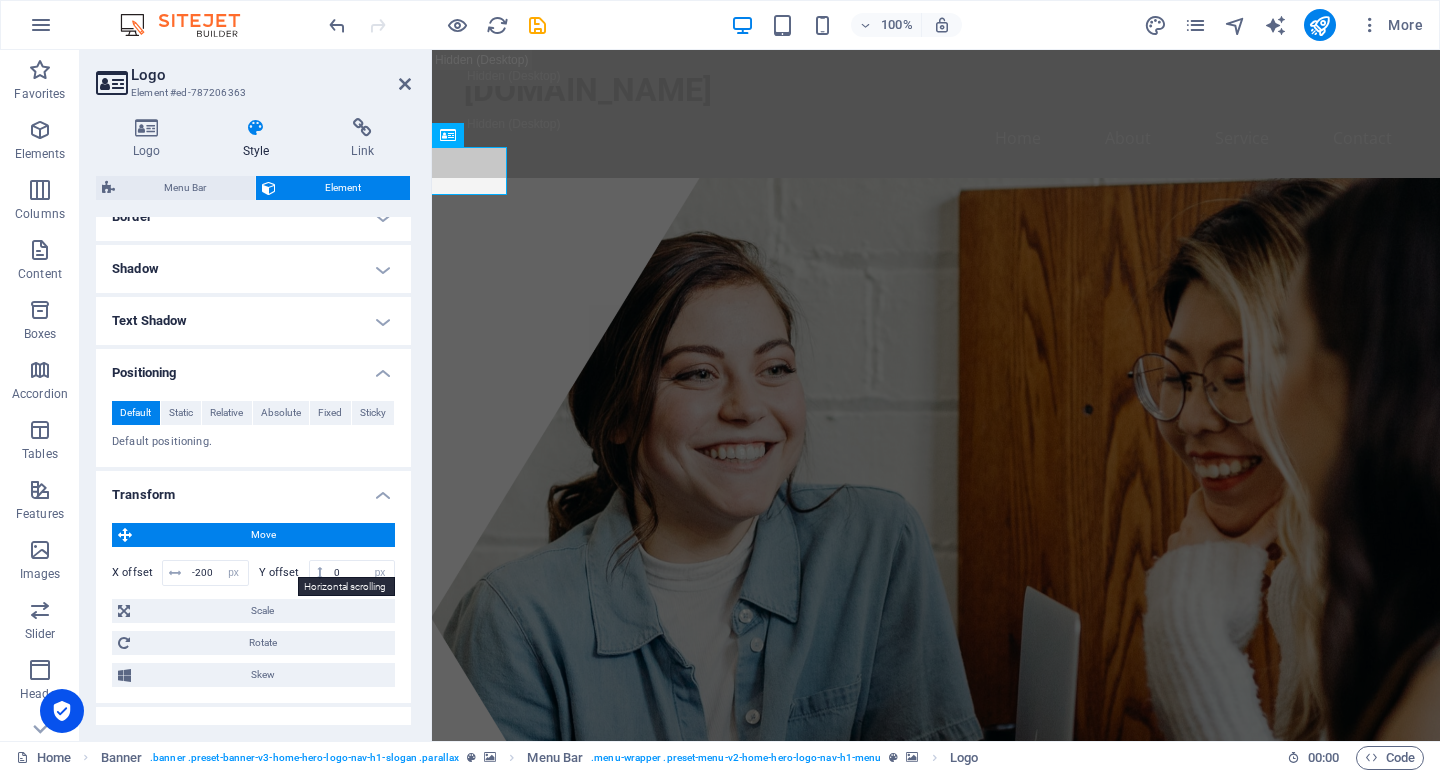 scroll, scrollTop: 500, scrollLeft: 0, axis: vertical 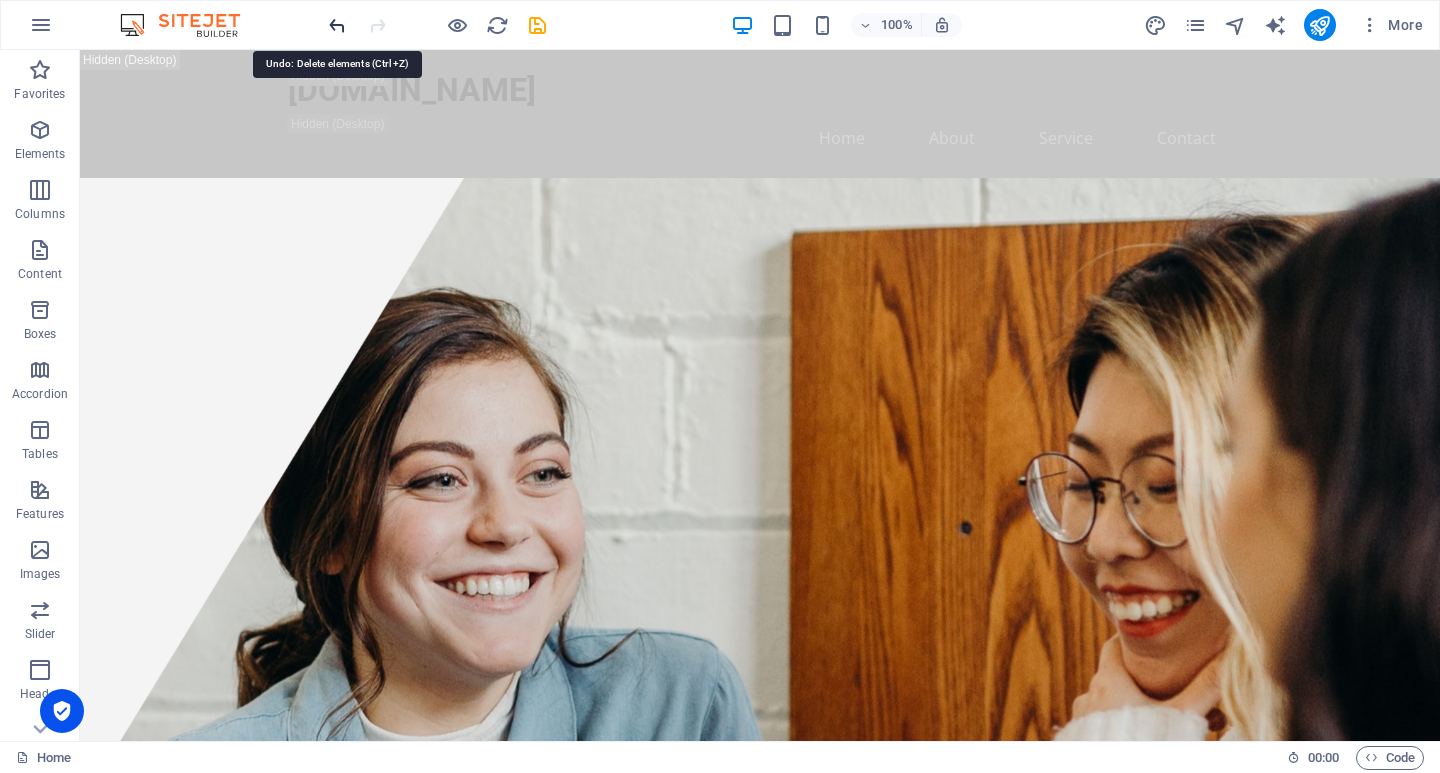 click at bounding box center (337, 25) 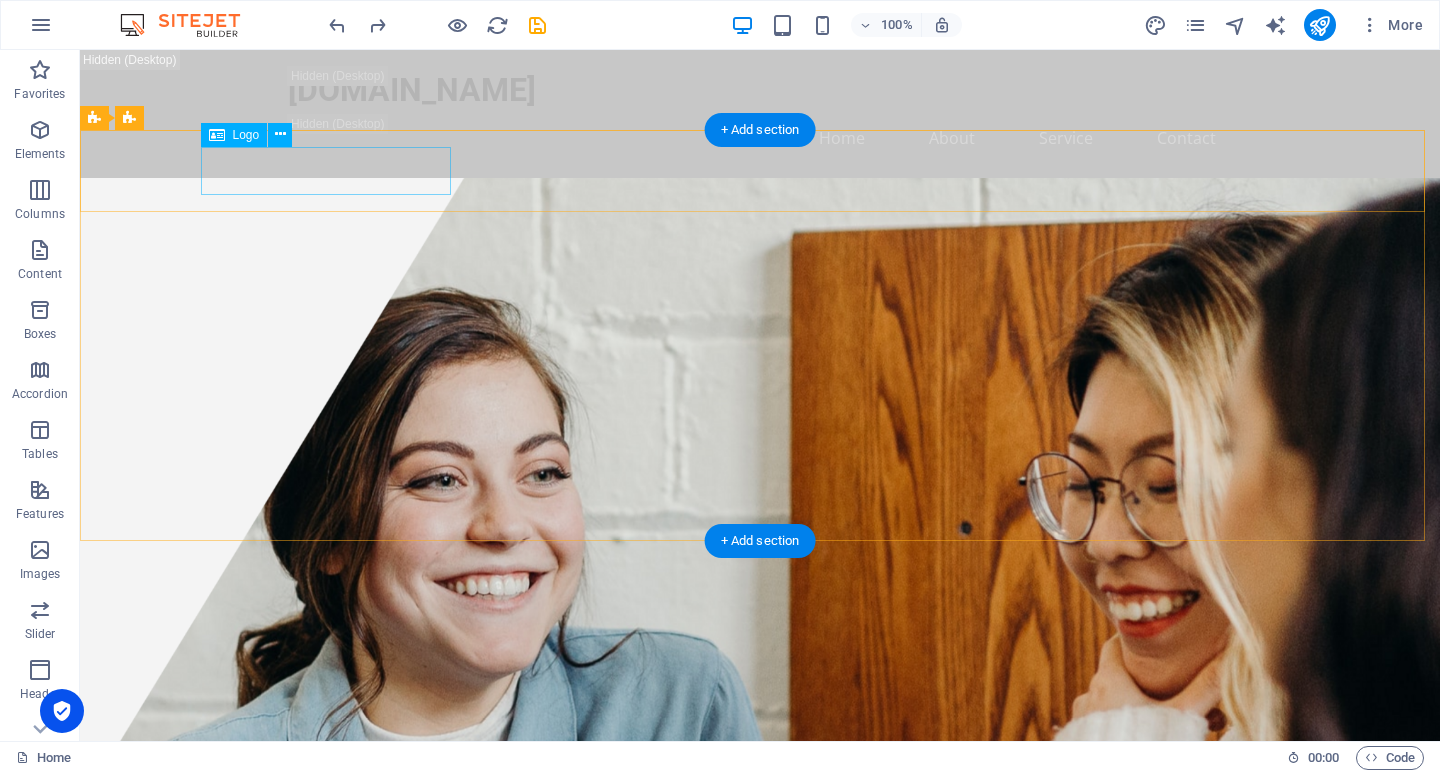 click on "Dravion Analytics" at bounding box center (680, 921) 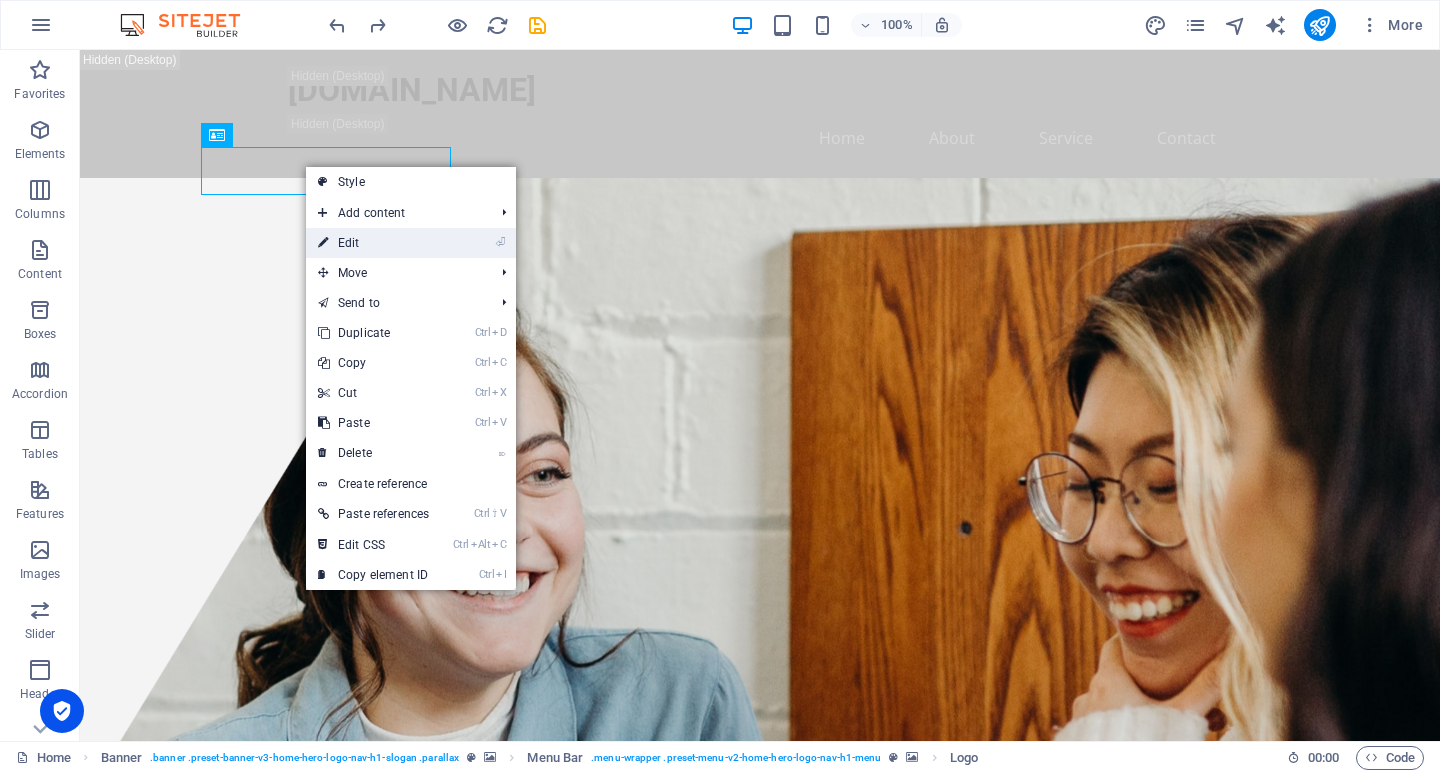 click on "⏎  Edit" at bounding box center [373, 243] 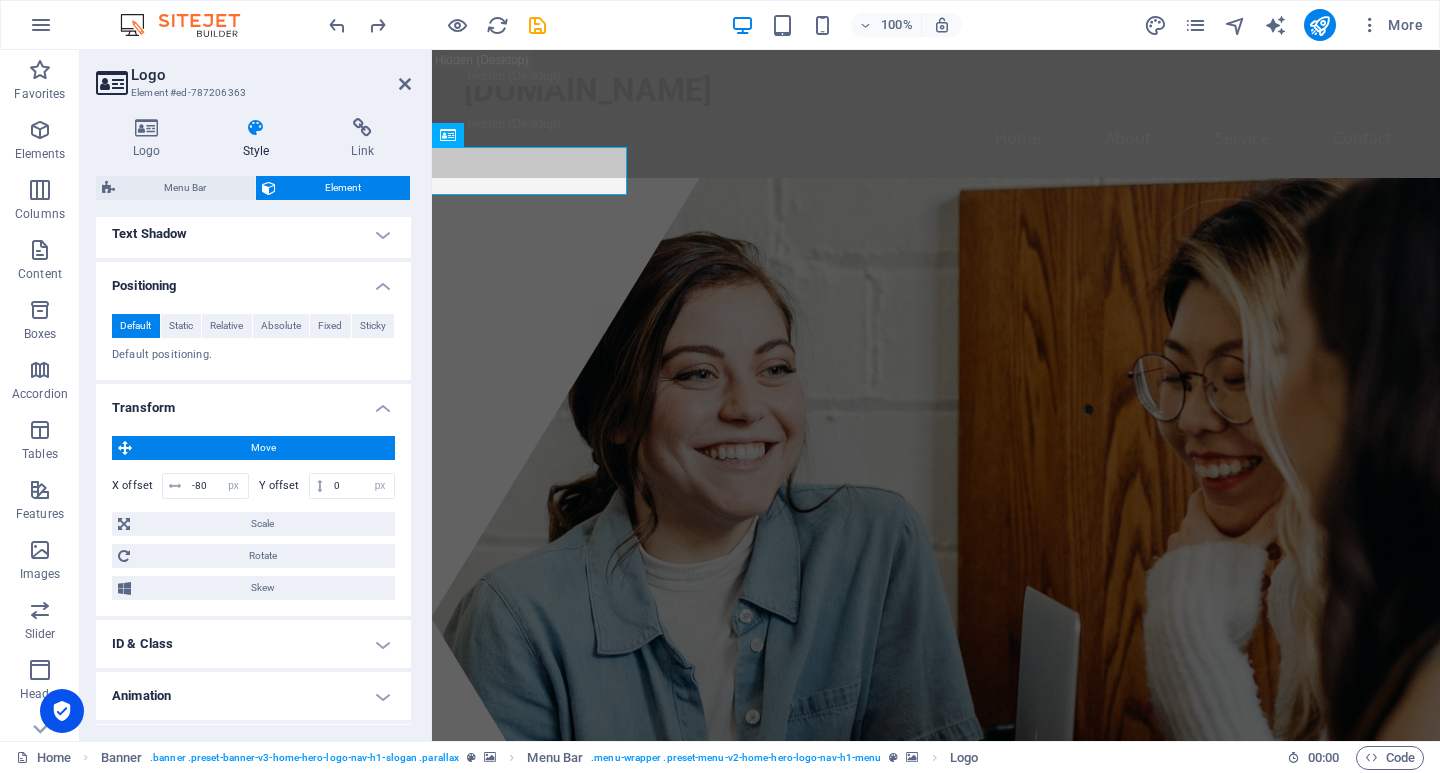 scroll, scrollTop: 591, scrollLeft: 0, axis: vertical 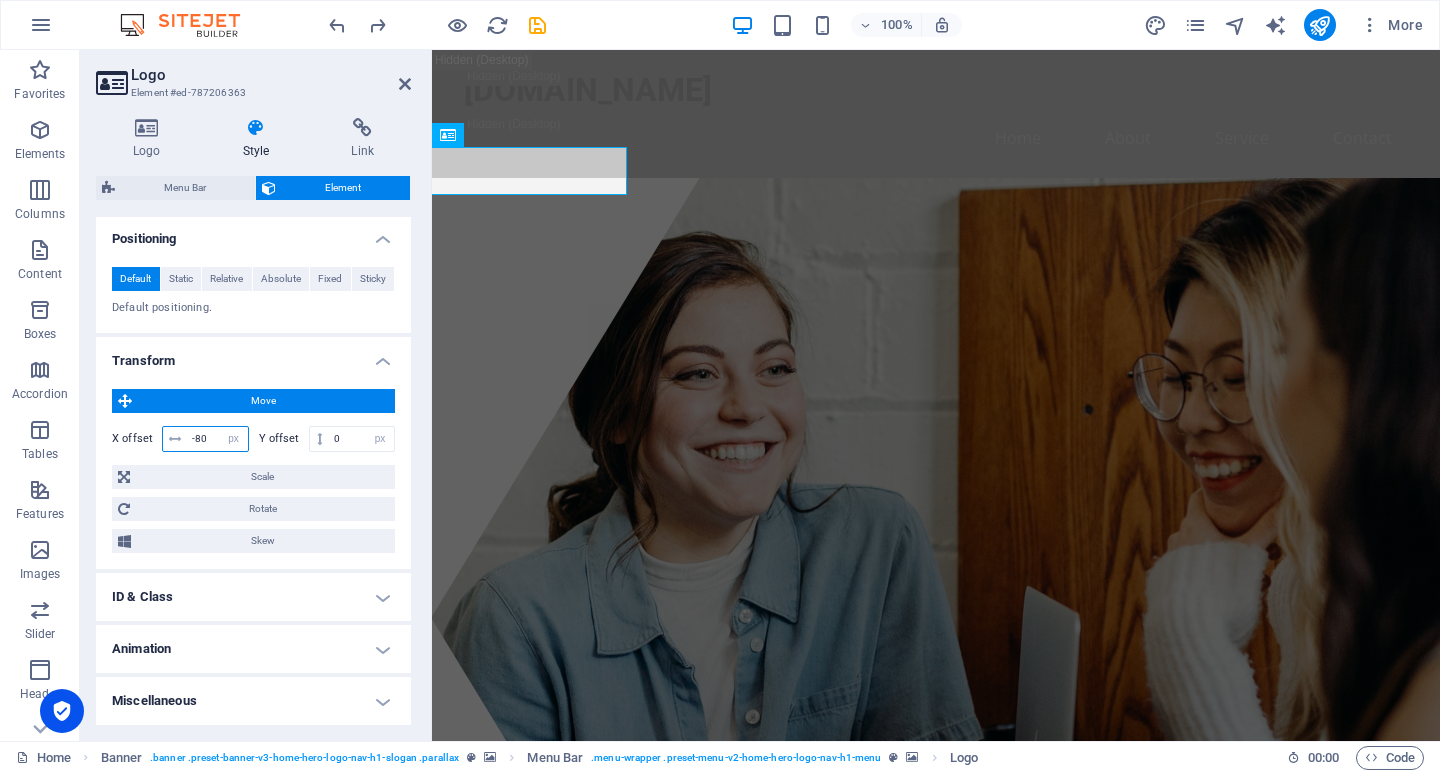 click on "-80" at bounding box center [217, 439] 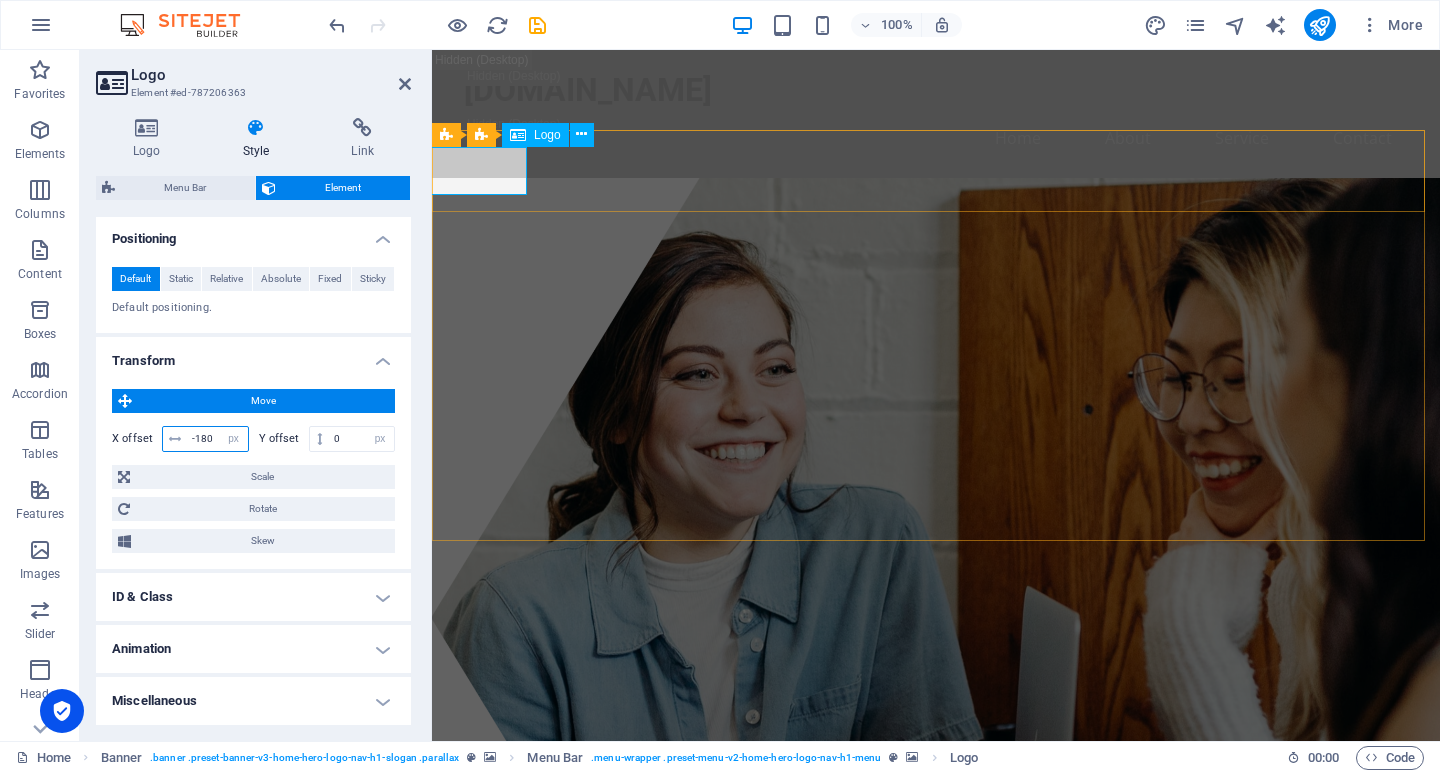 type on "-180" 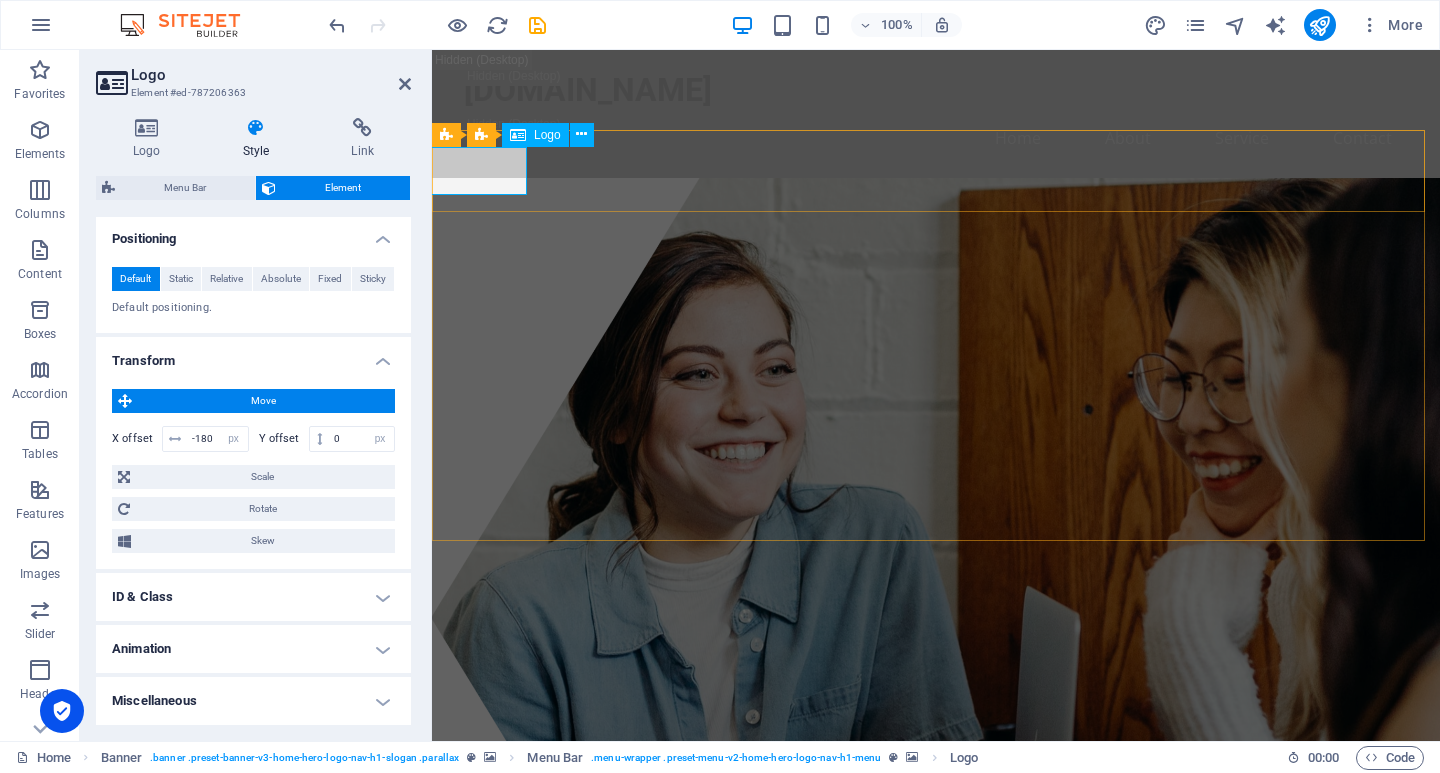 click on "Dravion Analytics" at bounding box center [756, 921] 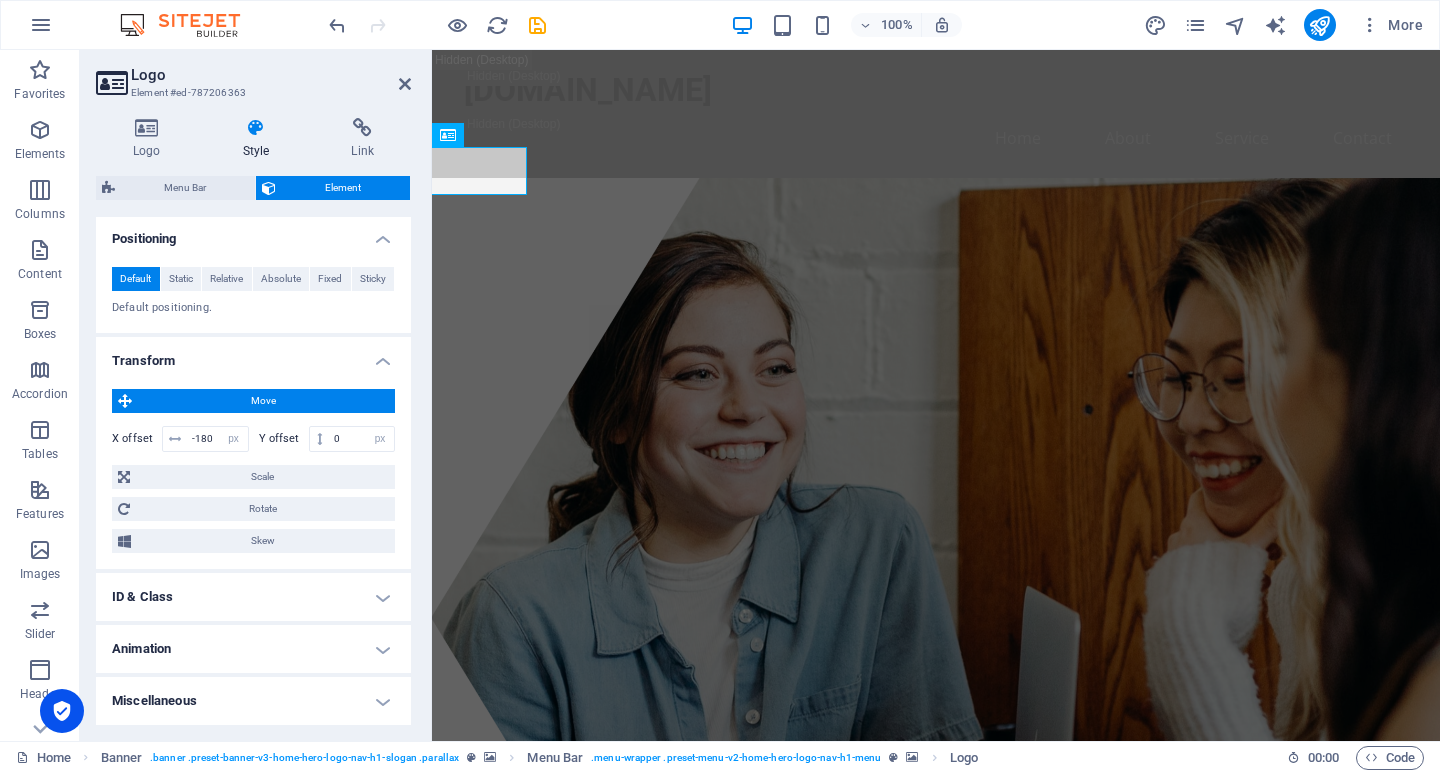 click at bounding box center (936, 840) 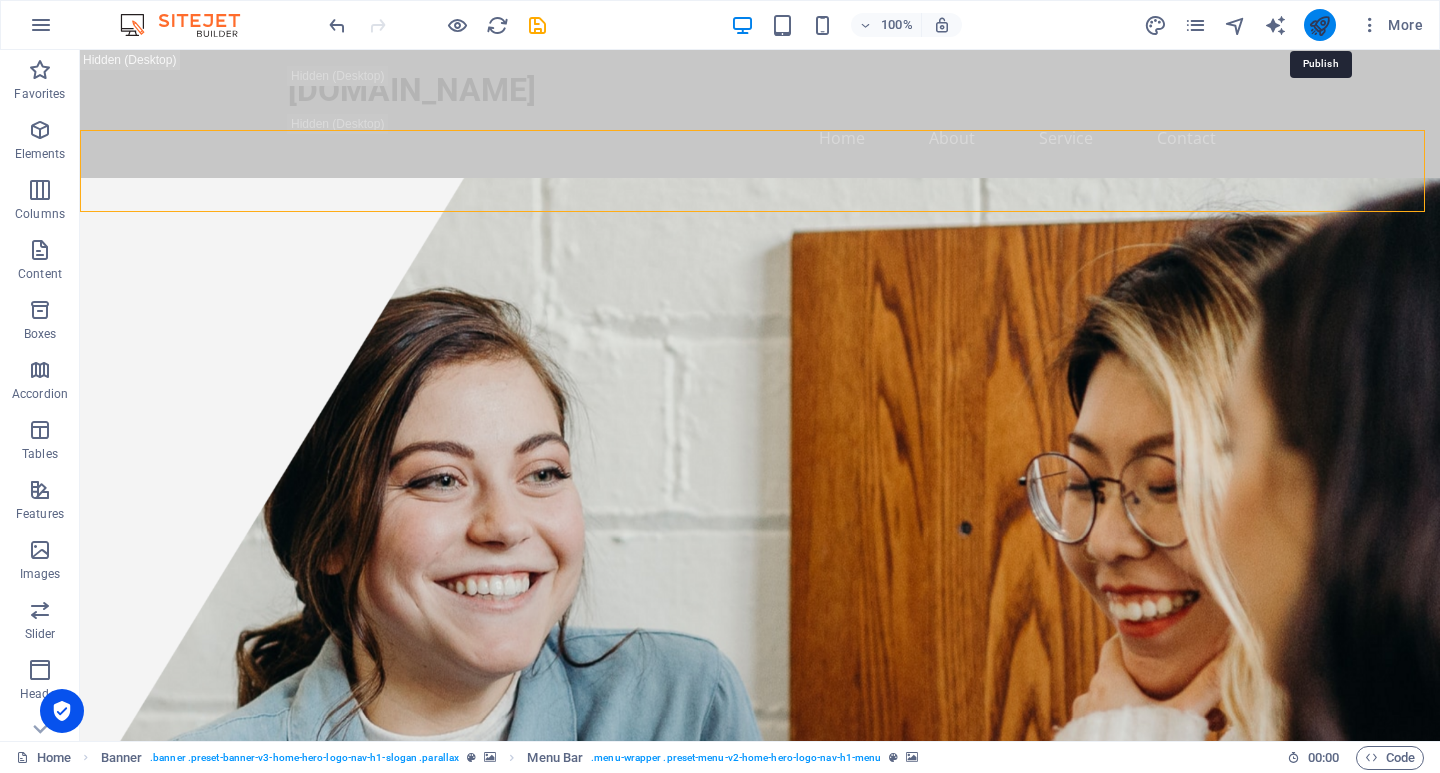 click at bounding box center [1319, 25] 